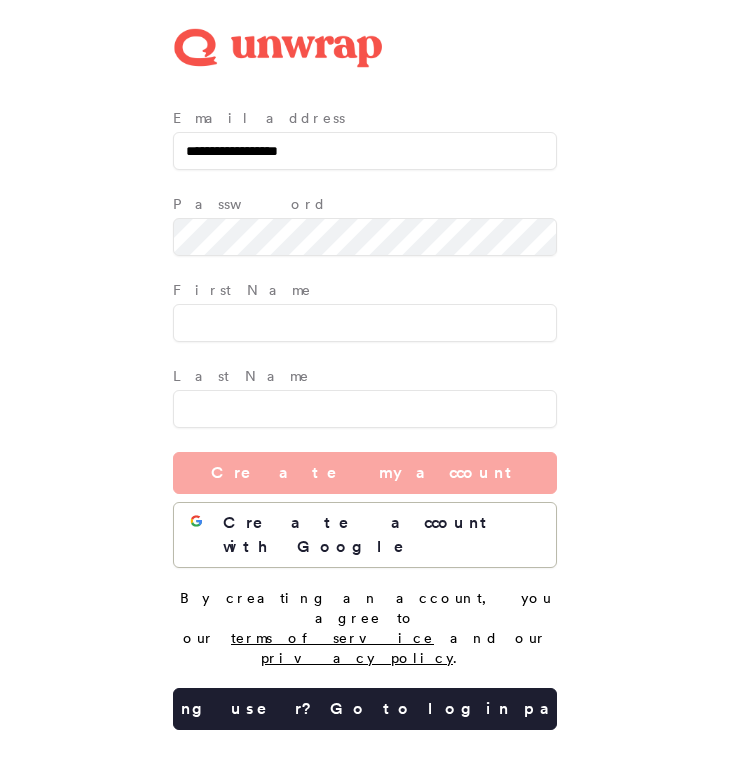 scroll, scrollTop: 0, scrollLeft: 0, axis: both 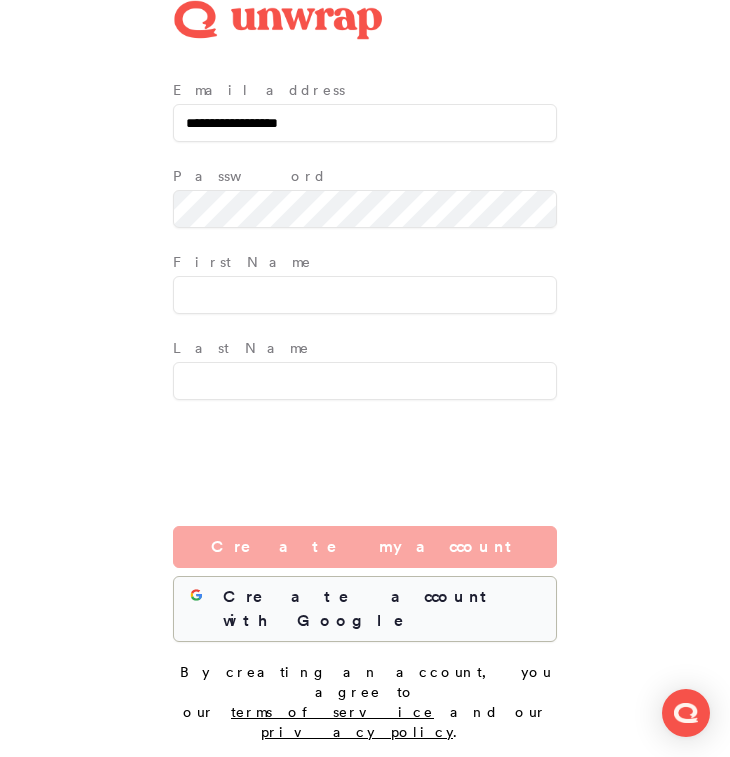 click on "Create account with Google" at bounding box center (381, 609) 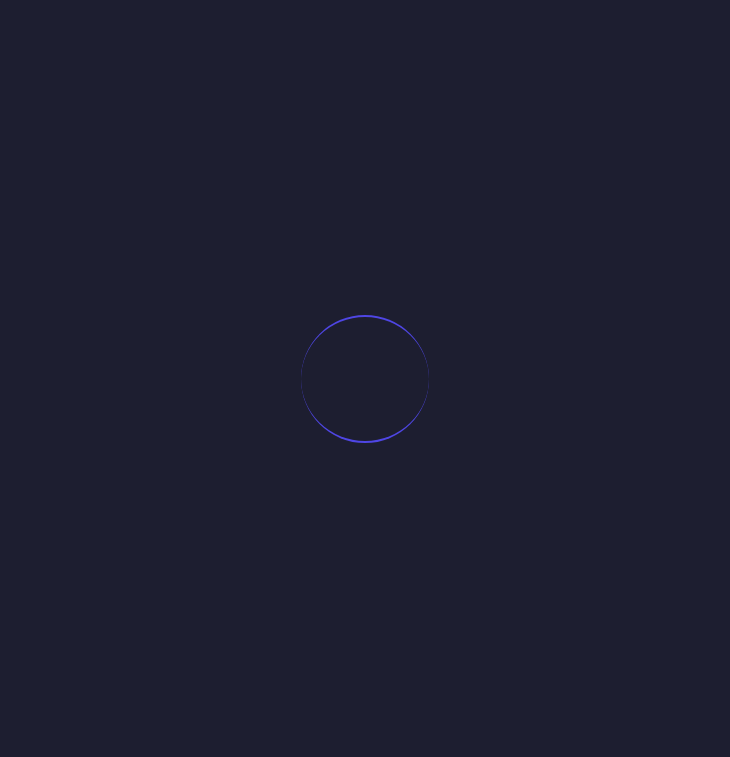 scroll, scrollTop: 0, scrollLeft: 0, axis: both 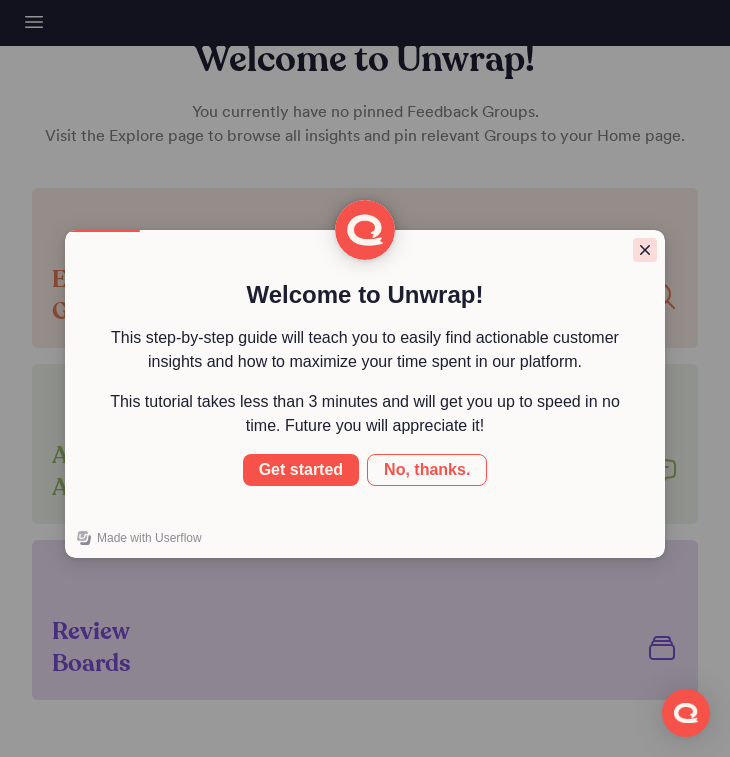 click 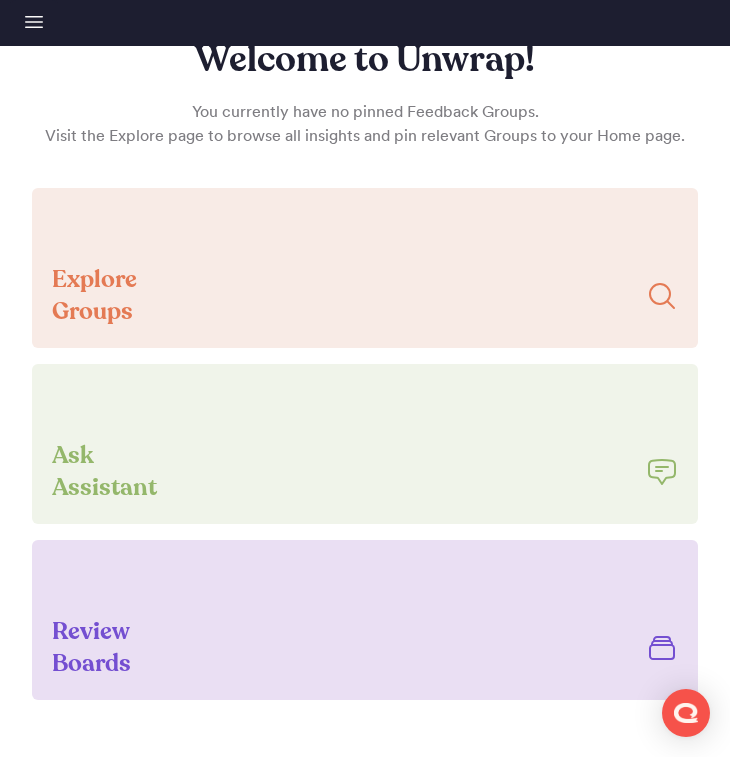 click on "Open sidebar" at bounding box center (34, 22) 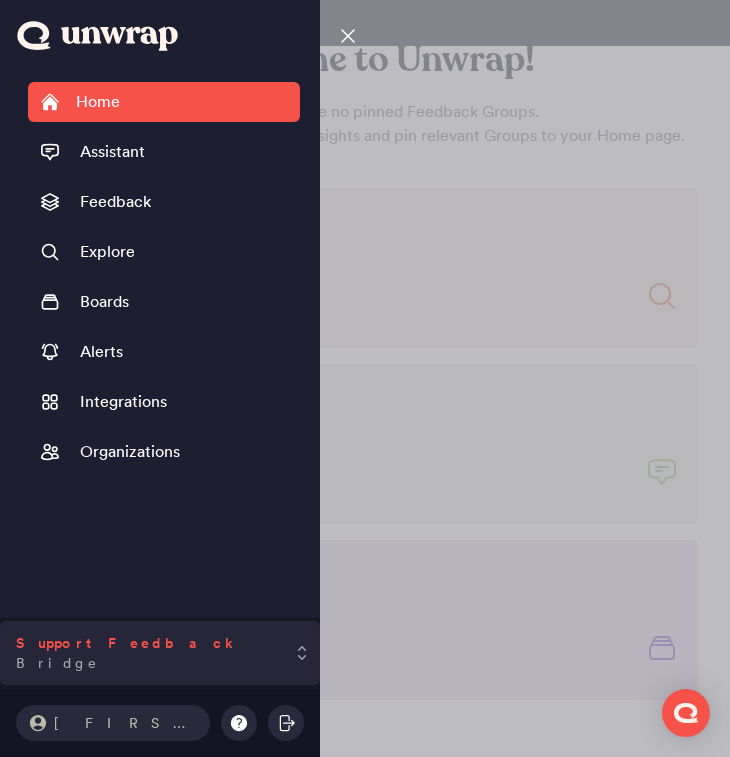 click on "Support Feedback Bridge" at bounding box center (127, 653) 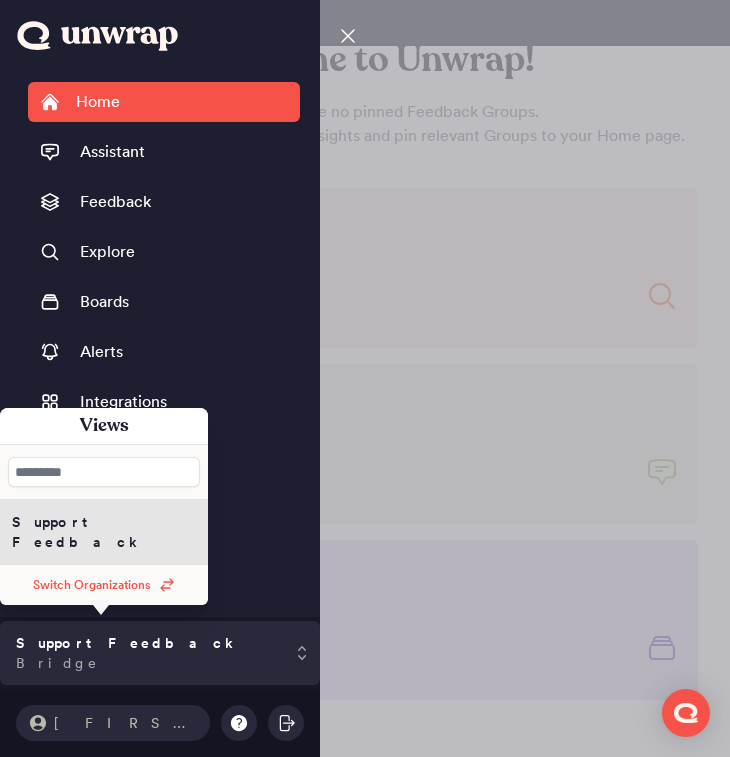 click on "Support Feedback" at bounding box center (104, 532) 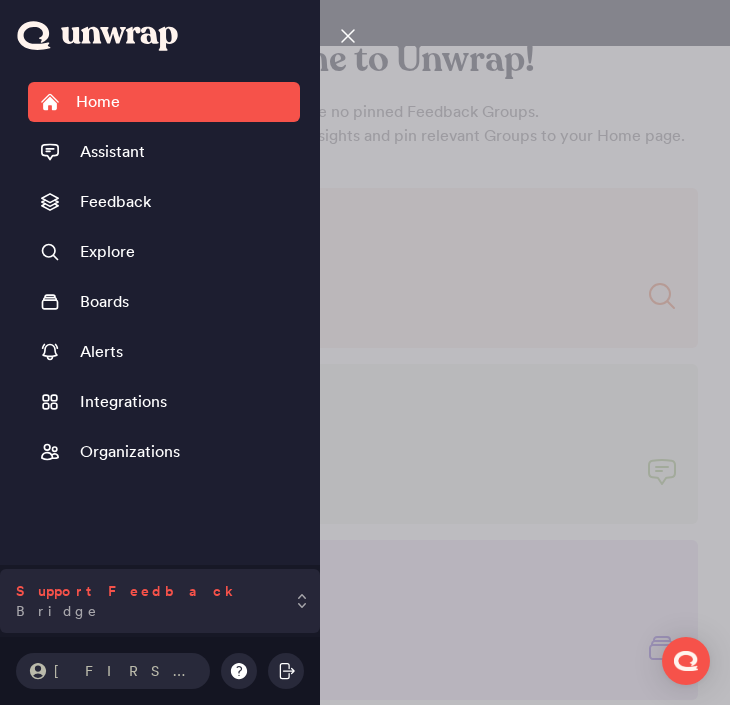 click on "Support Feedback Bridge" at bounding box center [160, 601] 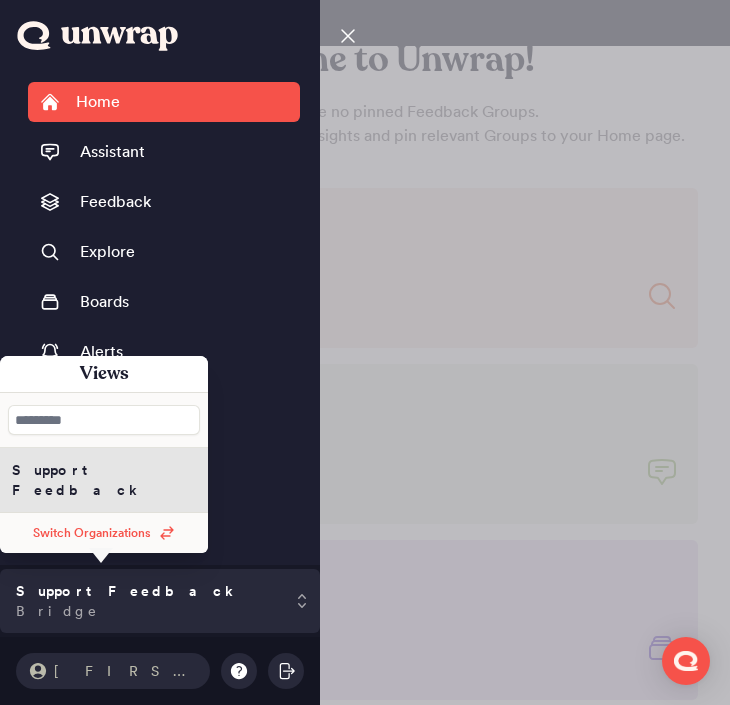click on "Support Feedback" at bounding box center [104, 480] 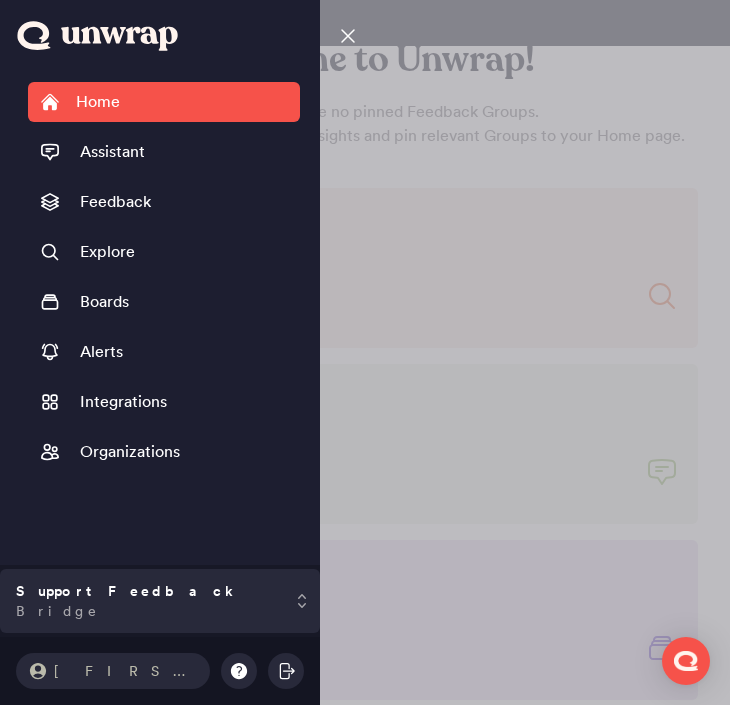 click on "Close sidebar   Home Assistant Feedback Explore Boards Alerts Integrations Organizations Support Feedback Bridge [FIRST] (EJ) [LAST] [FIRST]@[DOMAIN]" at bounding box center [365, 352] 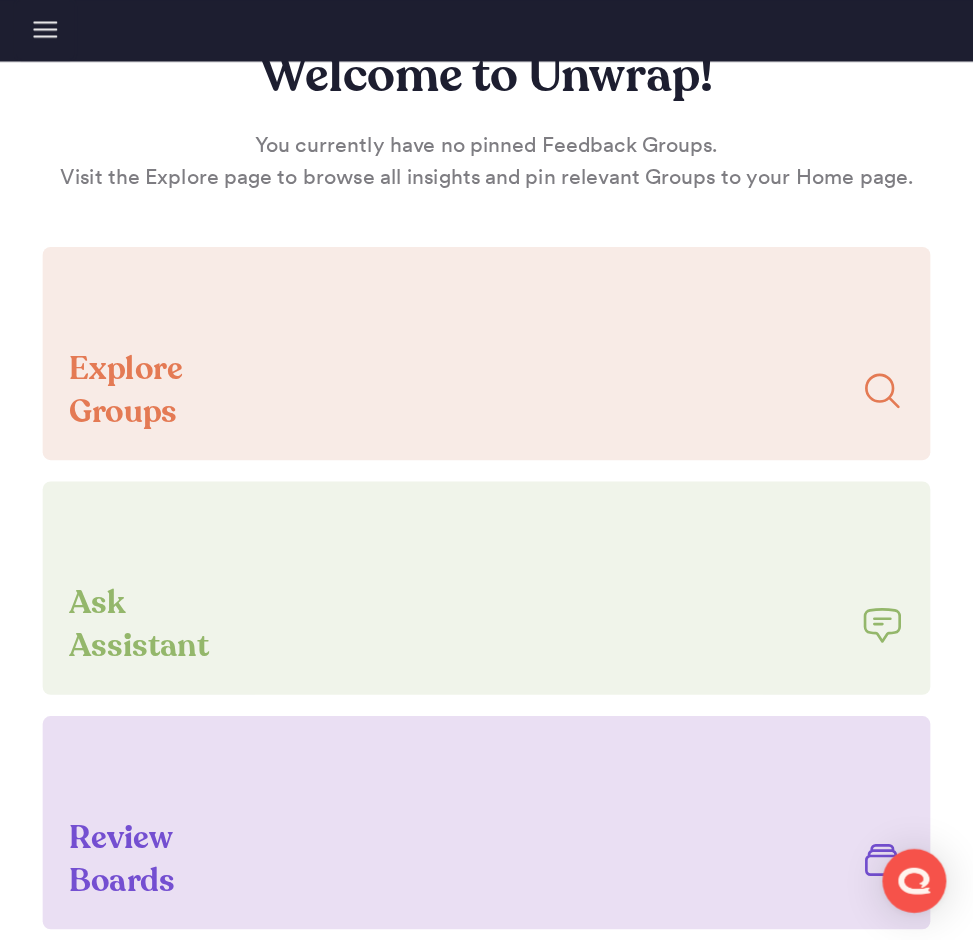 scroll, scrollTop: 0, scrollLeft: 0, axis: both 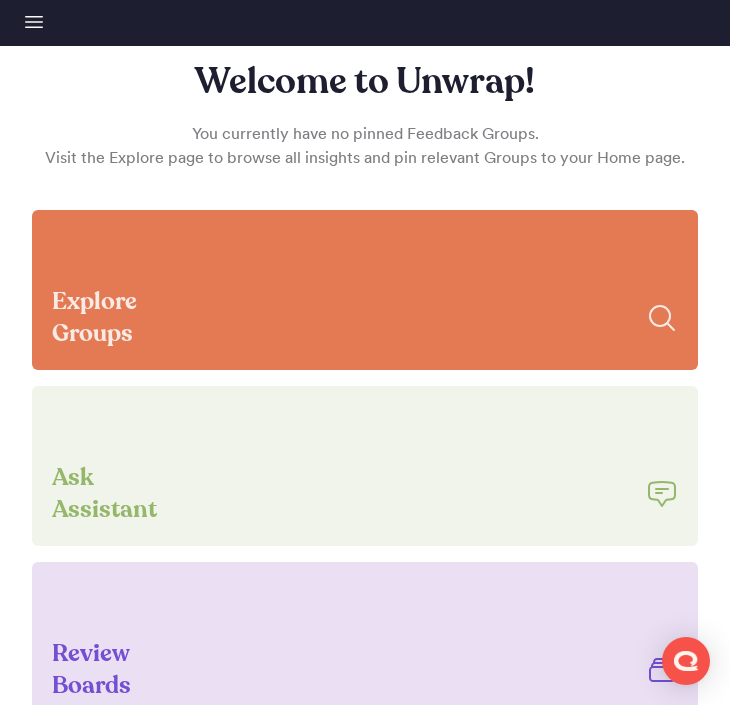click on "Explore  Groups" at bounding box center [365, 290] 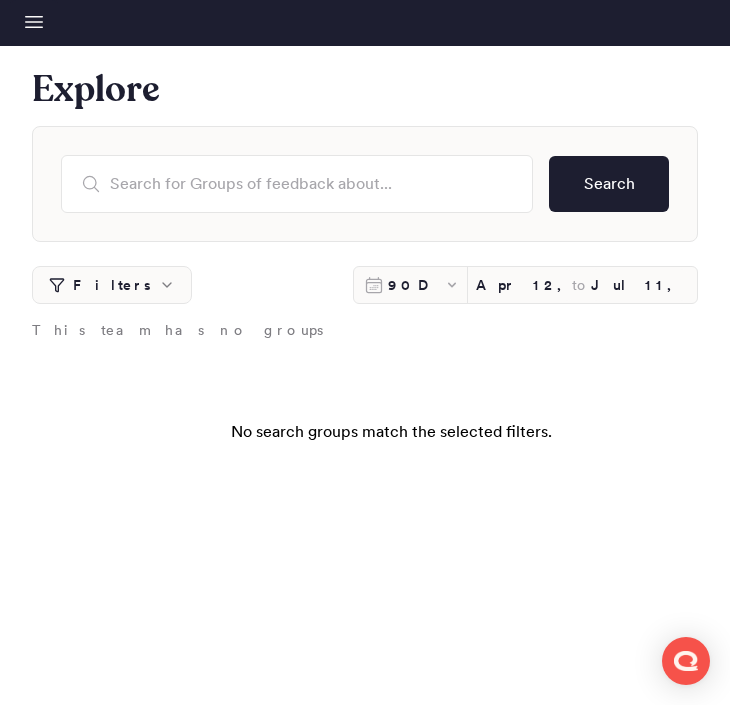 click 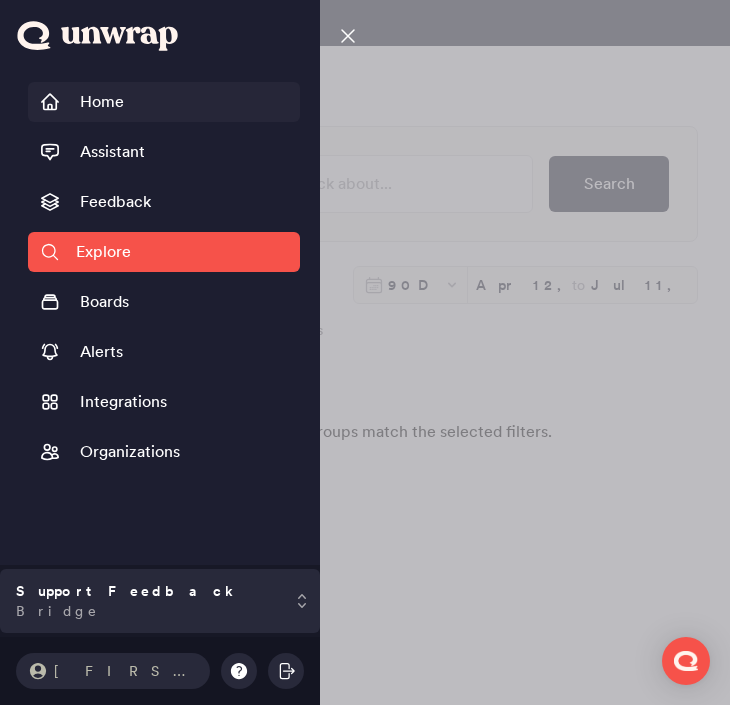 click on "Home" at bounding box center (102, 102) 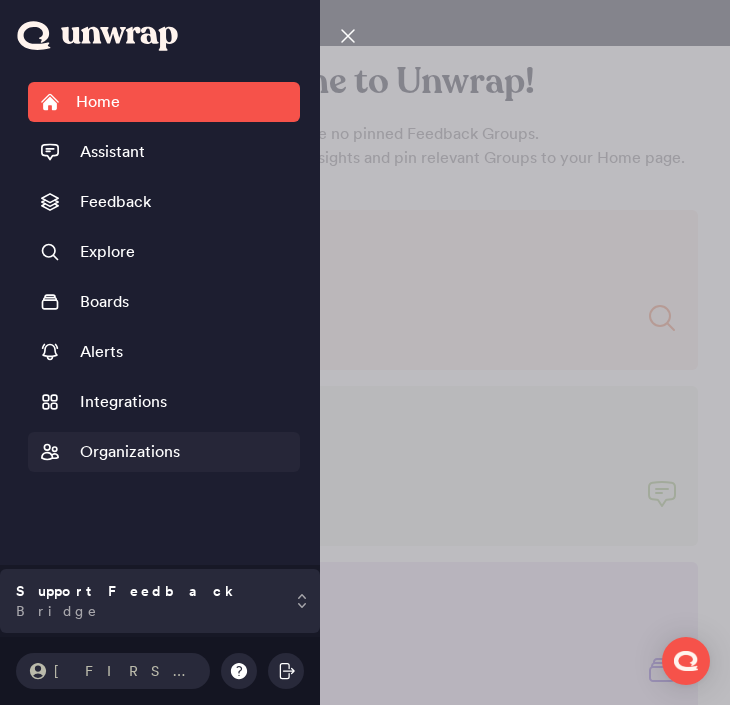 click on "Organizations" at bounding box center (130, 452) 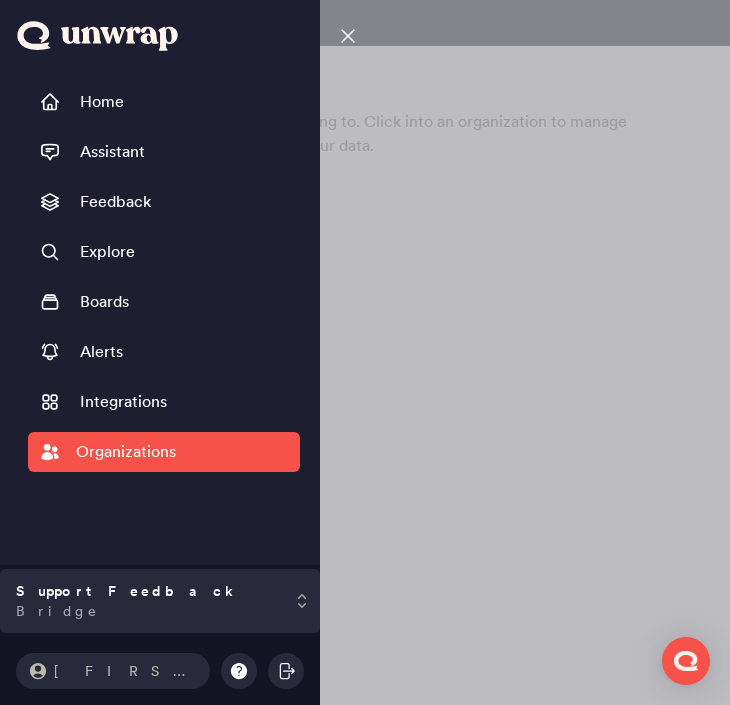 click on "Close sidebar   Home Assistant Feedback Explore Boards Alerts Integrations Organizations Support Feedback Bridge [FIRST] (EJ) [LAST] [FIRST]@[DOMAIN]" at bounding box center [365, 352] 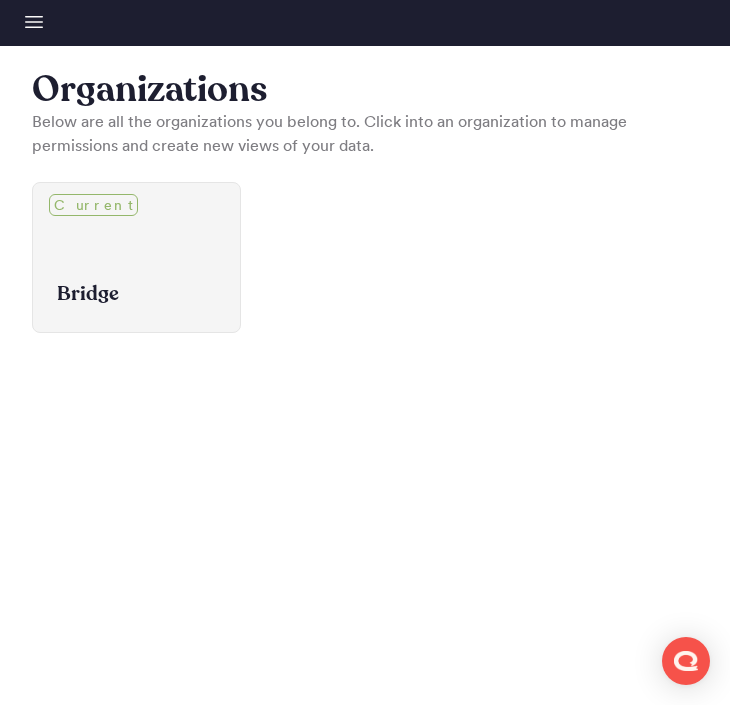 click on "Bridge" at bounding box center (136, 279) 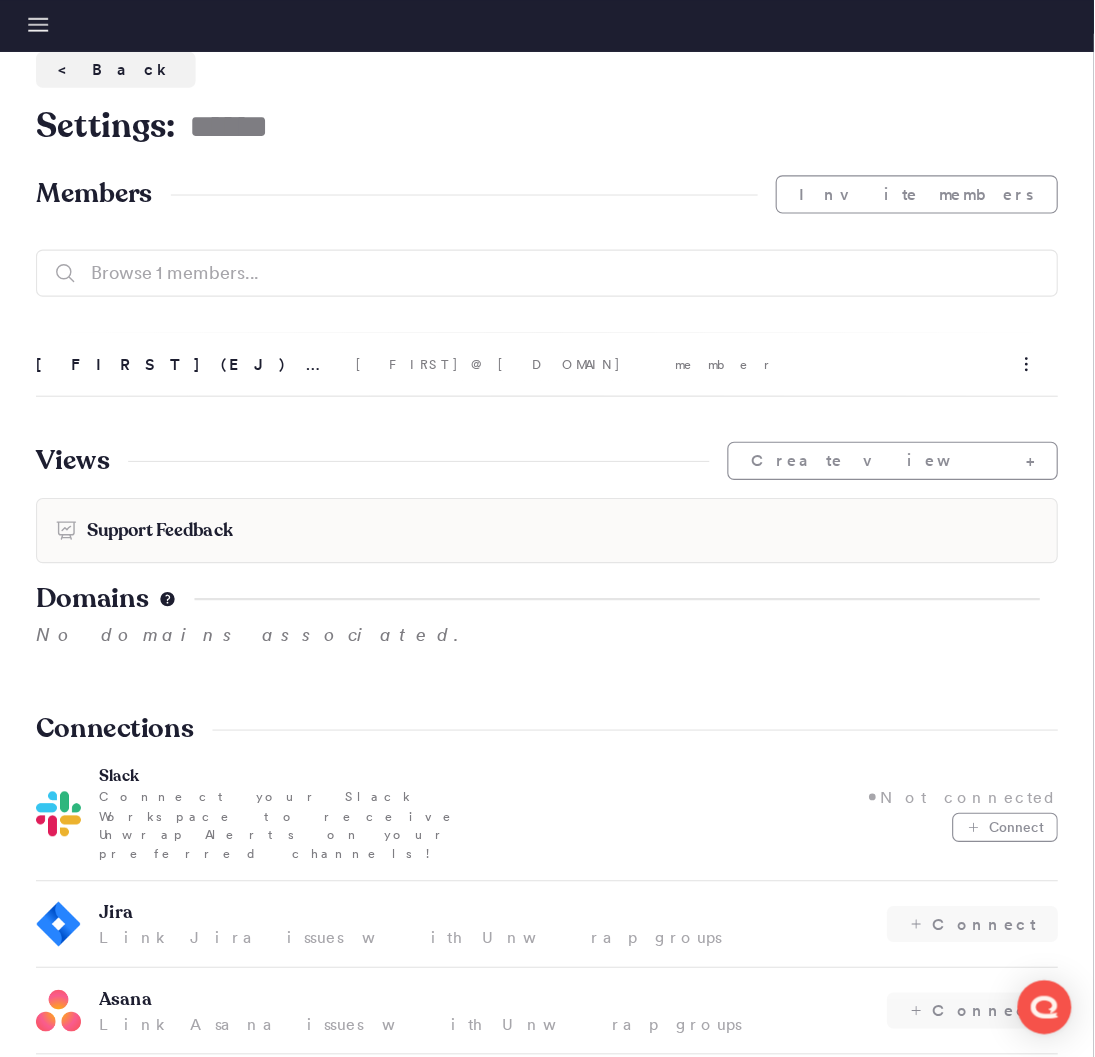 scroll, scrollTop: 0, scrollLeft: 0, axis: both 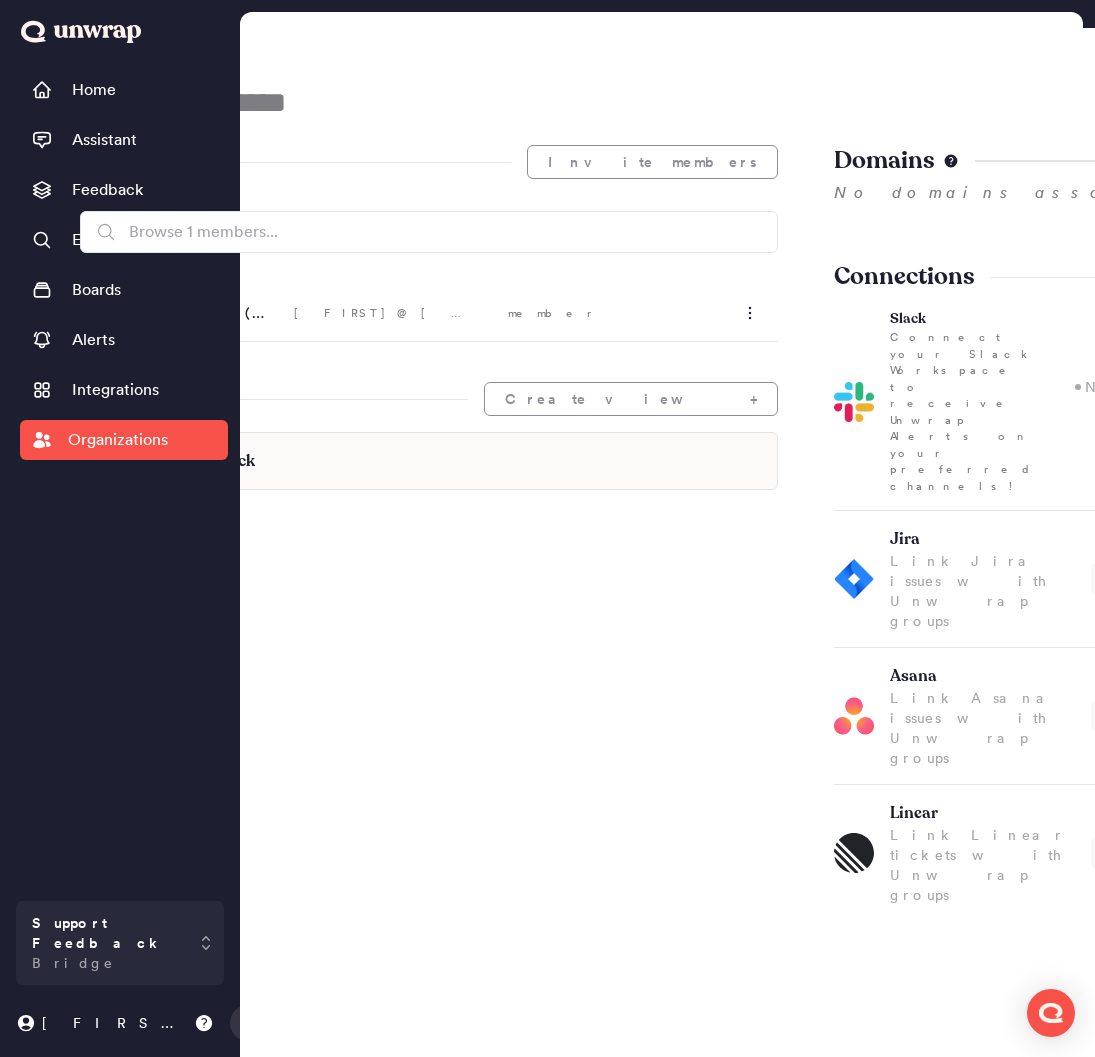 click on "< Back Settings: ****** Members Invite members [FIRST] (EJ) [LAST] [FIRST]@[DOMAIN] member Views Create view + Support Feedback Domains No domains associated. Connections Slack Connect your Slack Workspace to receive Unwrap Alerts on your preferred channels! Not connected Connect Jira Link Jira issues with Unwrap groups Connect Asana Link Asana issues with Unwrap groups Connect Linear Link Linear tickets with Unwrap groups Connect" at bounding box center [661, 546] 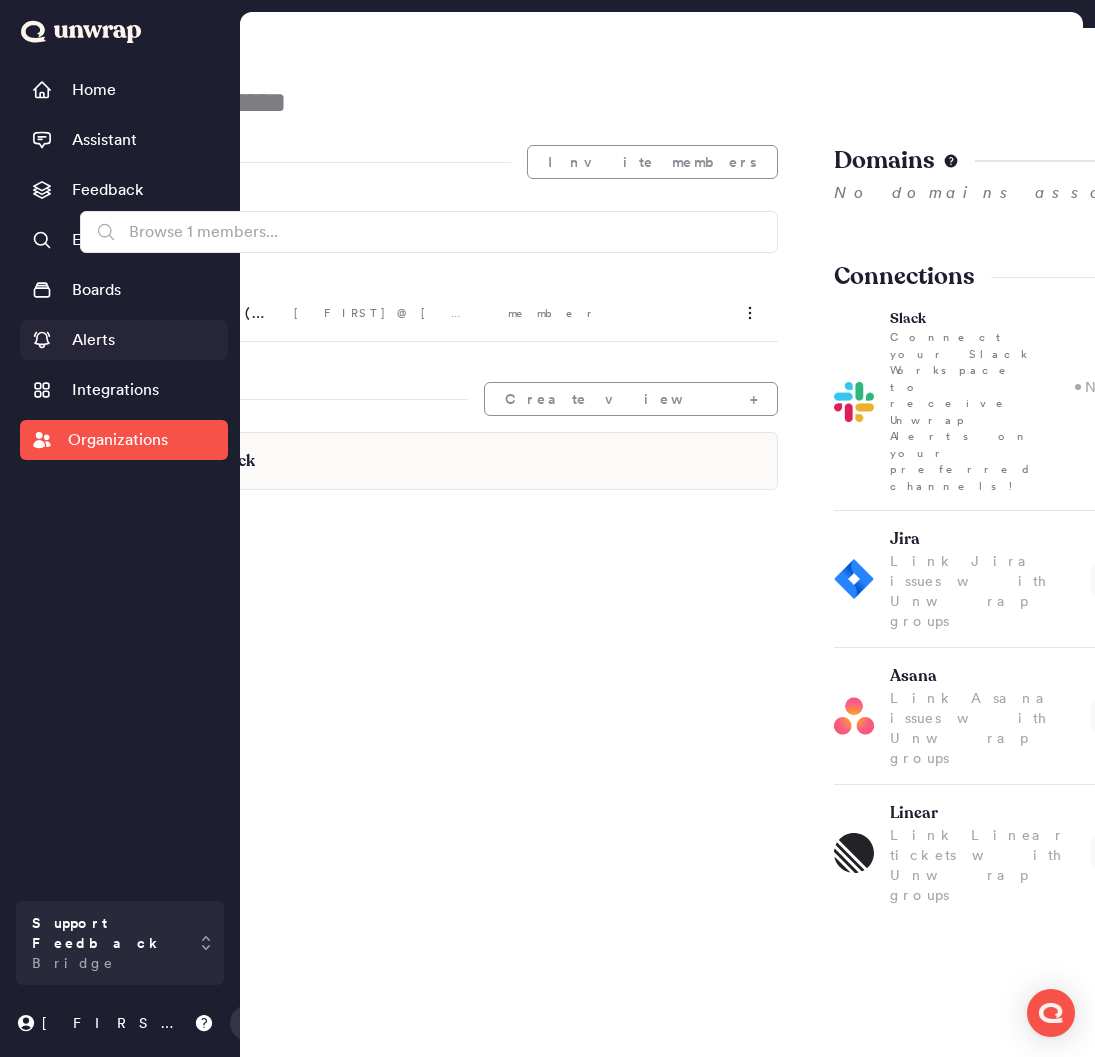 click on "Alerts" at bounding box center [124, 340] 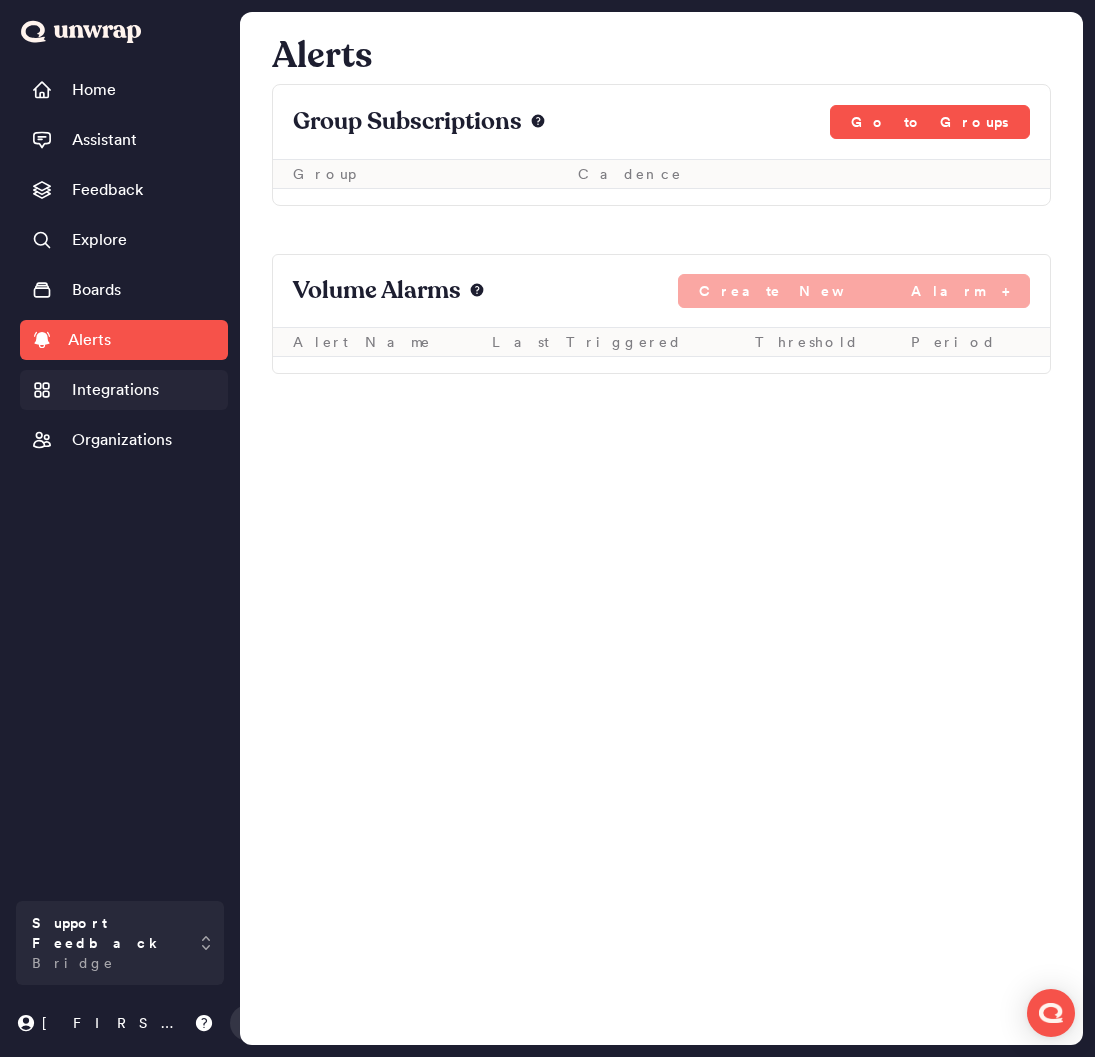 click on "Integrations" at bounding box center [124, 390] 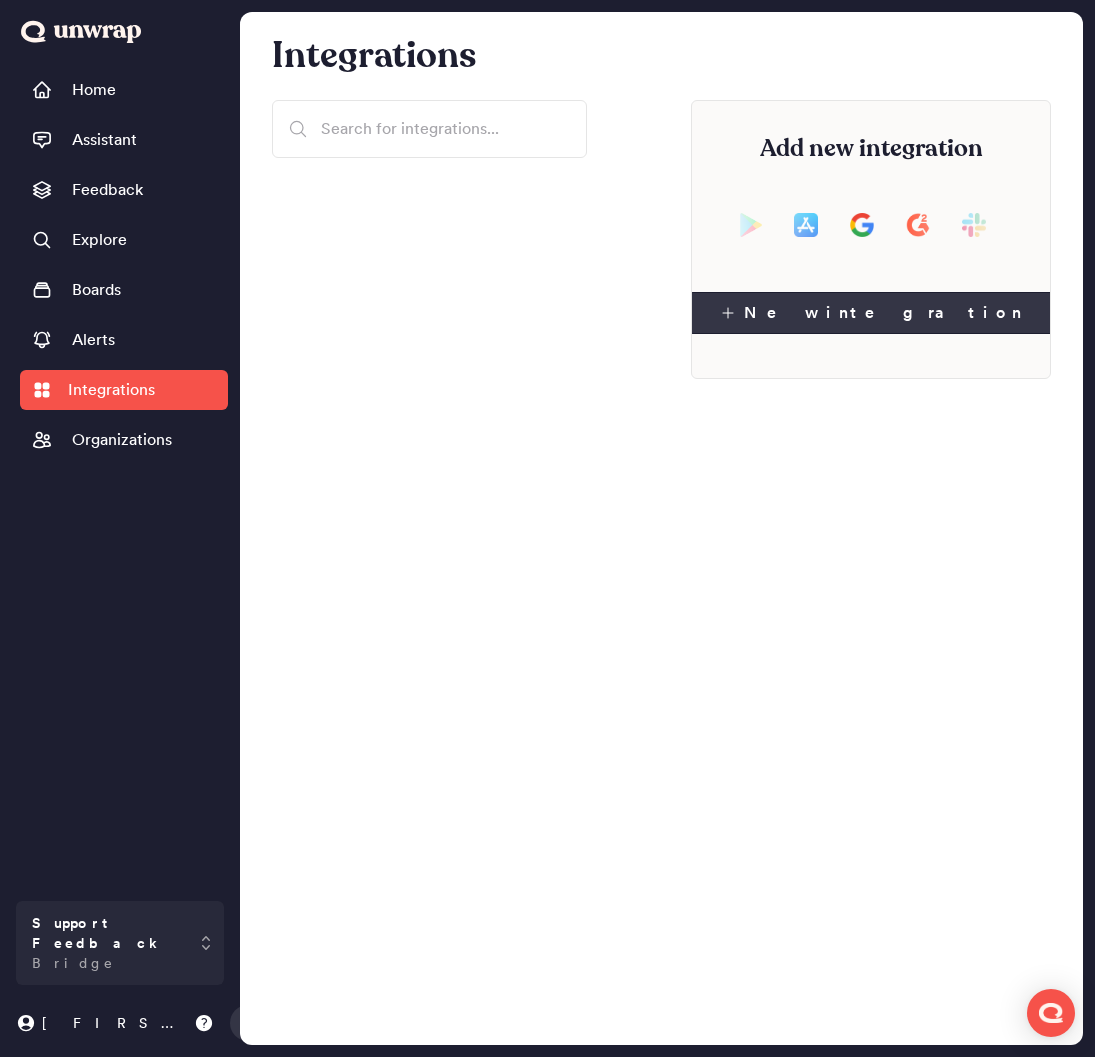 click on "New integration" at bounding box center [871, 313] 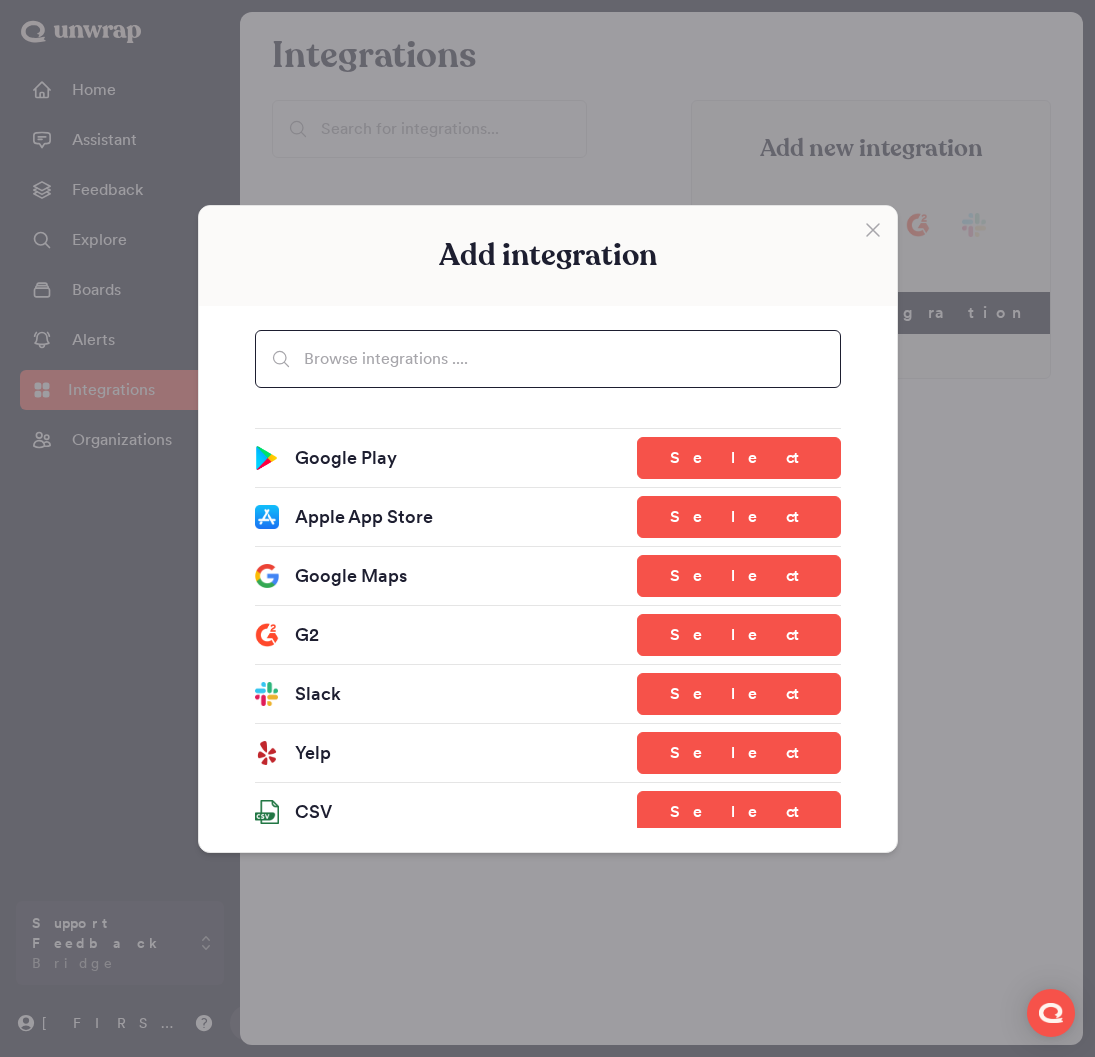 click at bounding box center [548, 359] 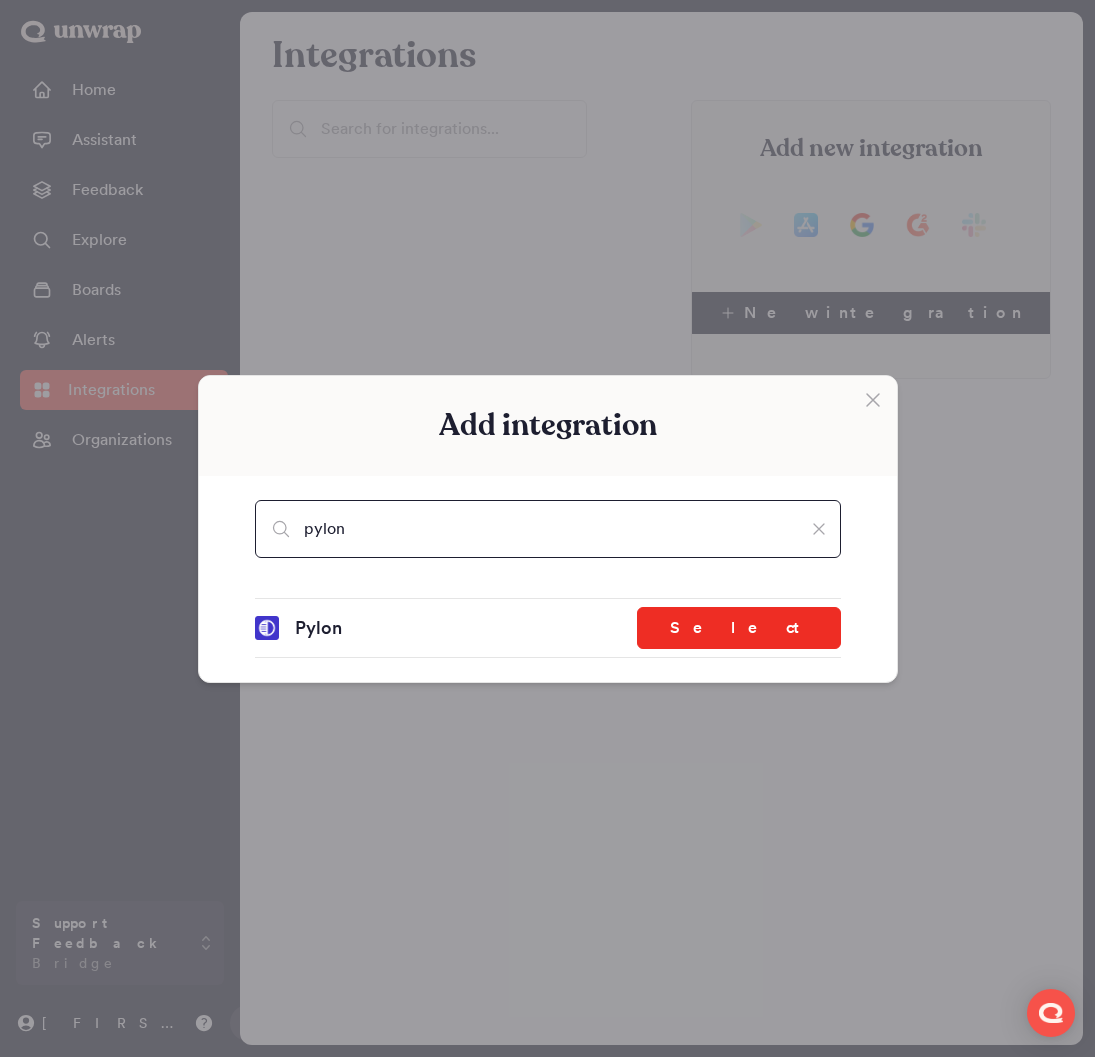 type on "pylon" 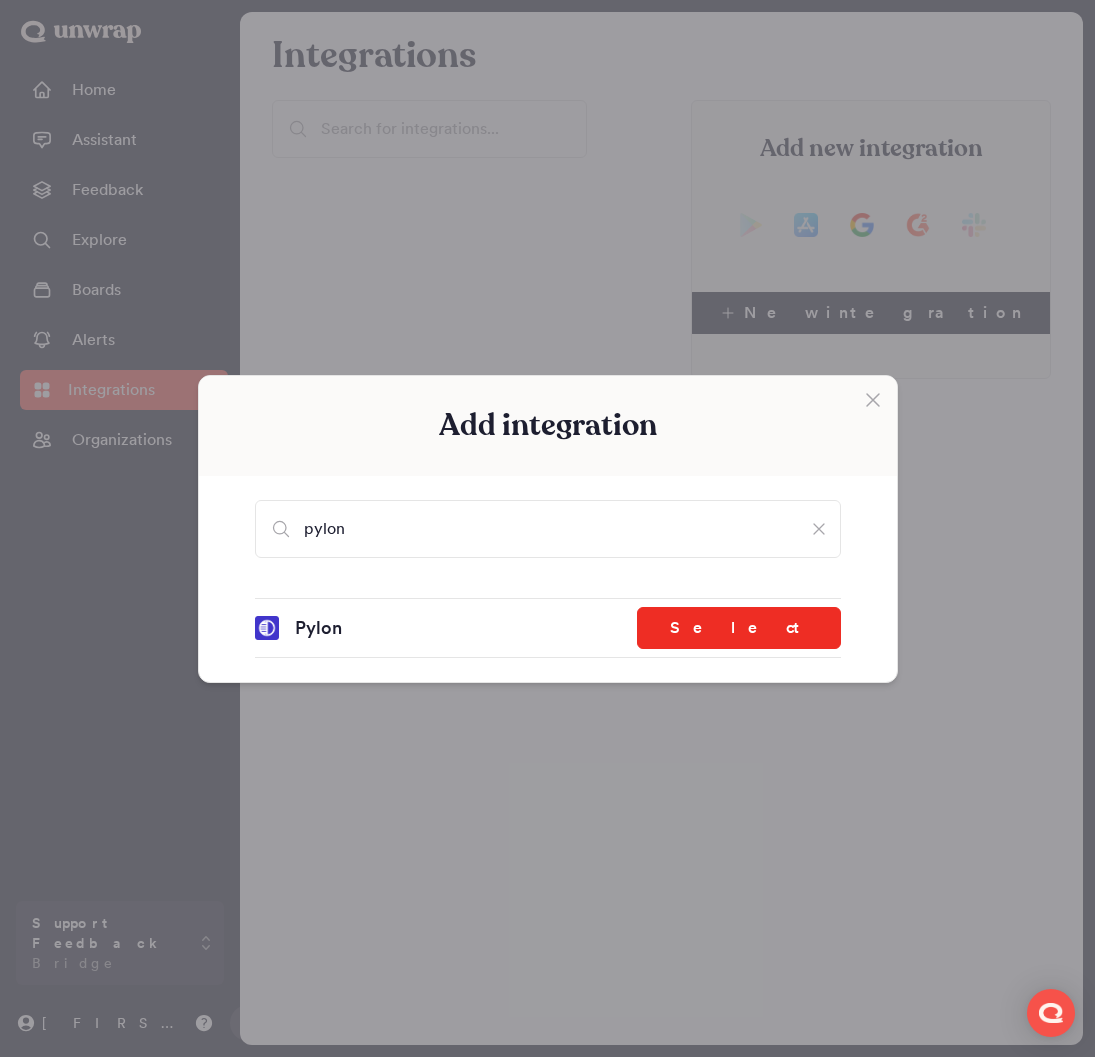 click on "Select" at bounding box center [739, 628] 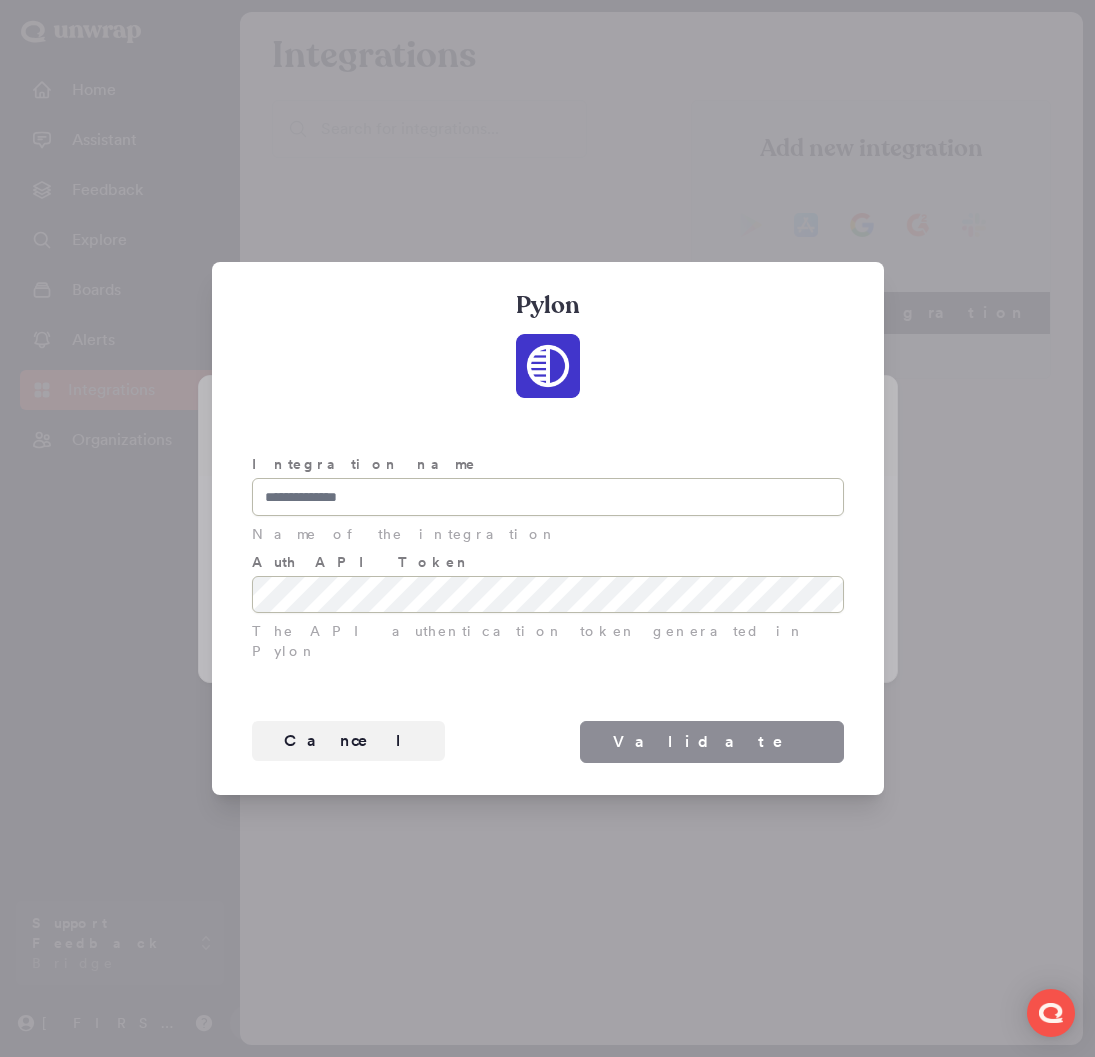 click on "Integration name" at bounding box center (548, 497) 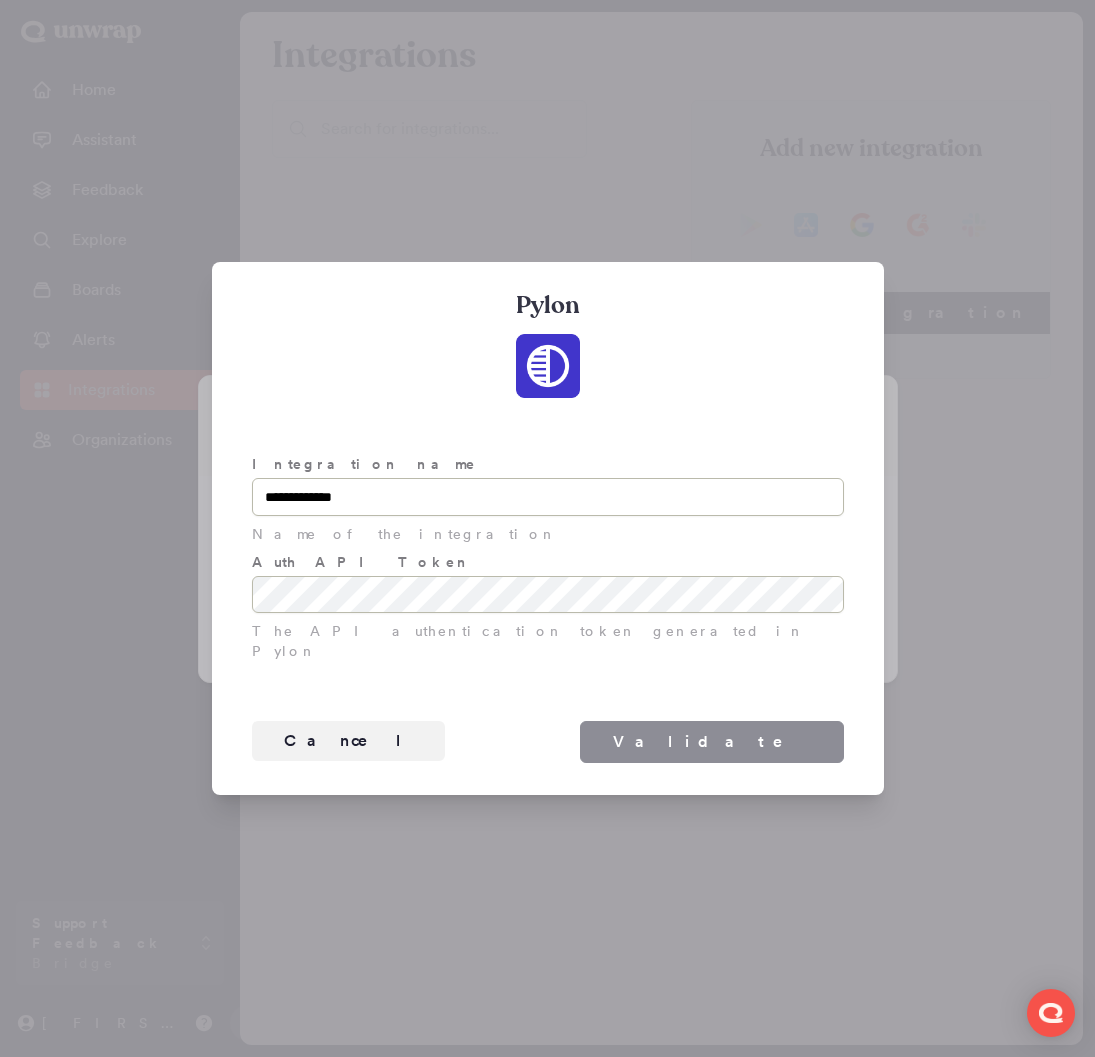 type on "**********" 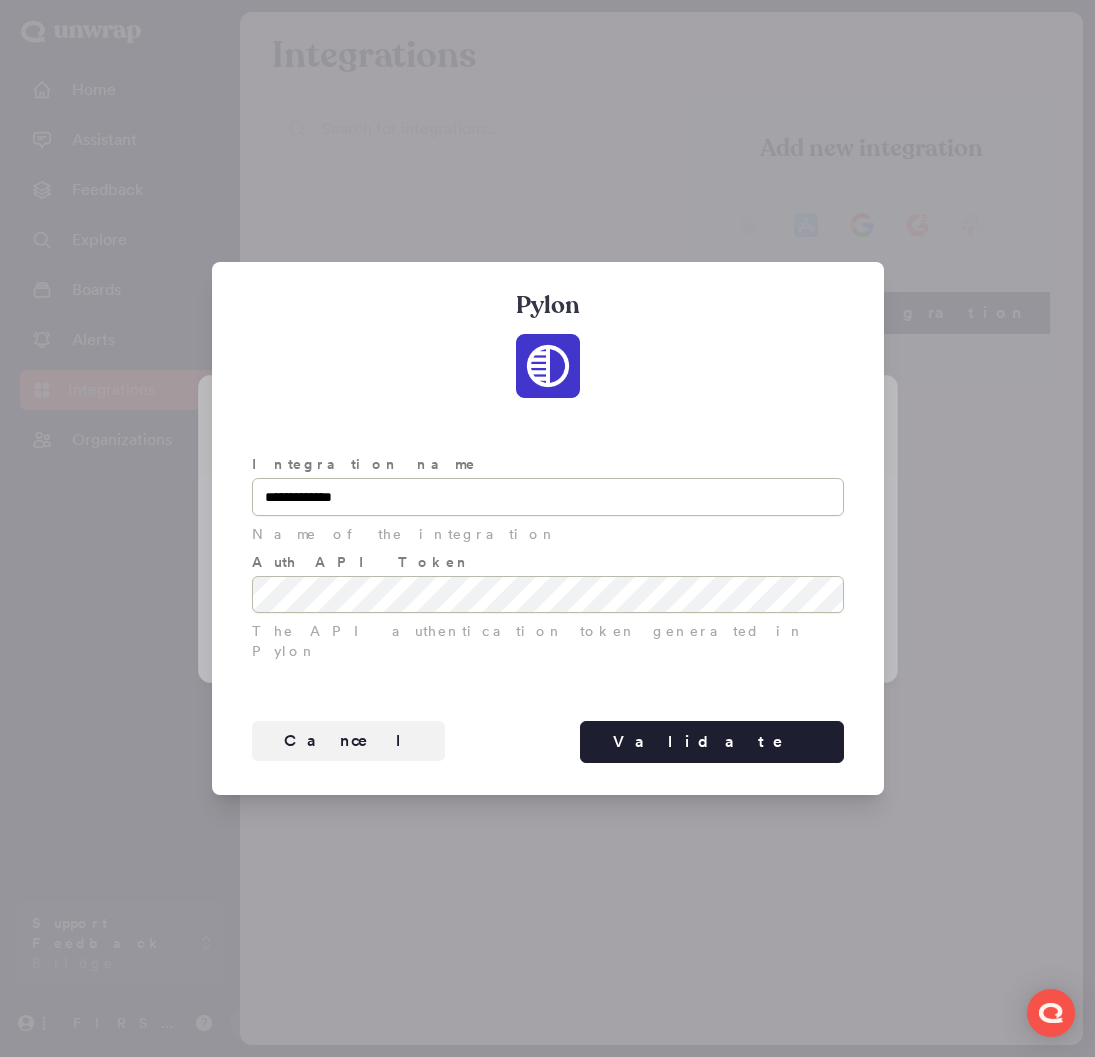 scroll, scrollTop: 0, scrollLeft: 0, axis: both 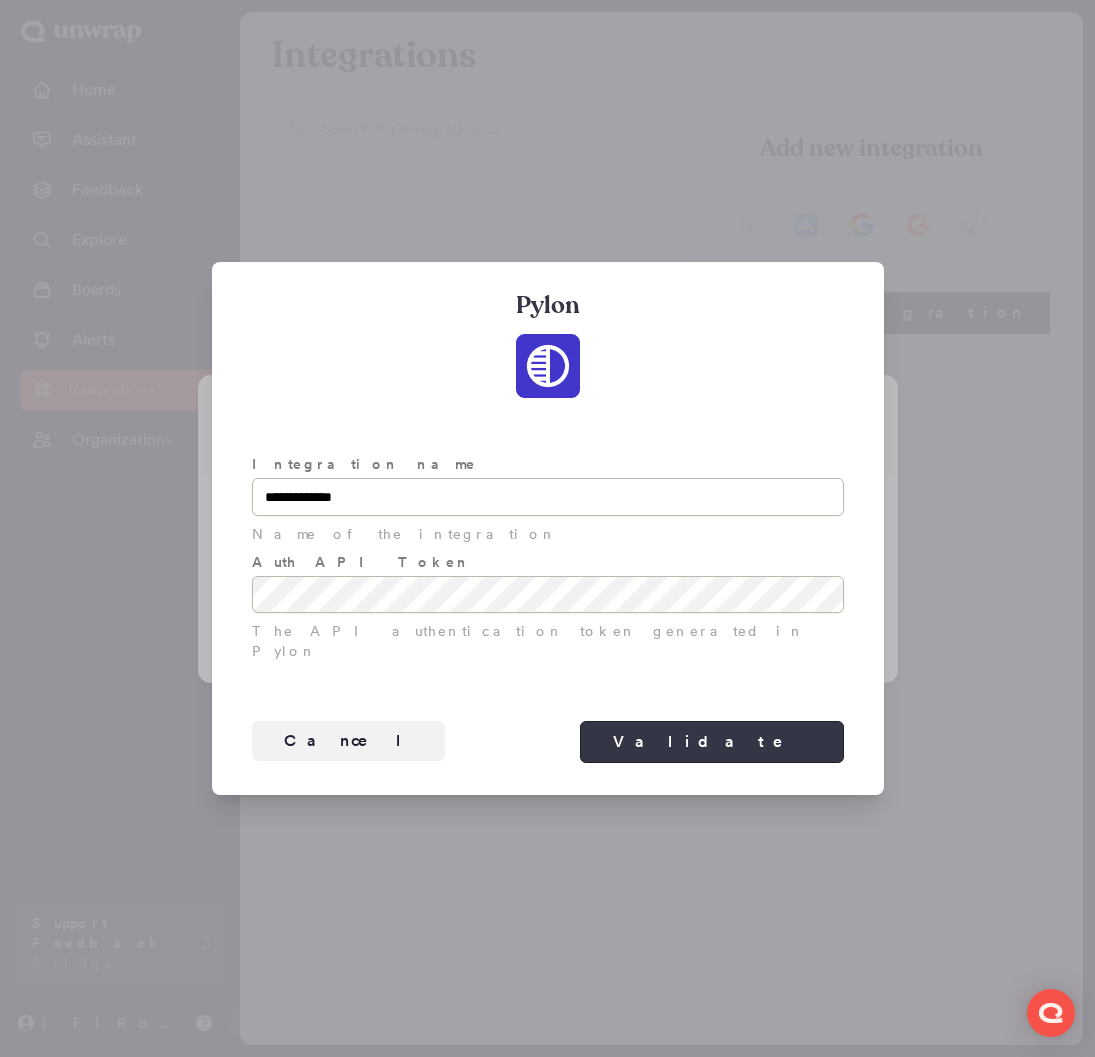 click on "Validate" at bounding box center (712, 742) 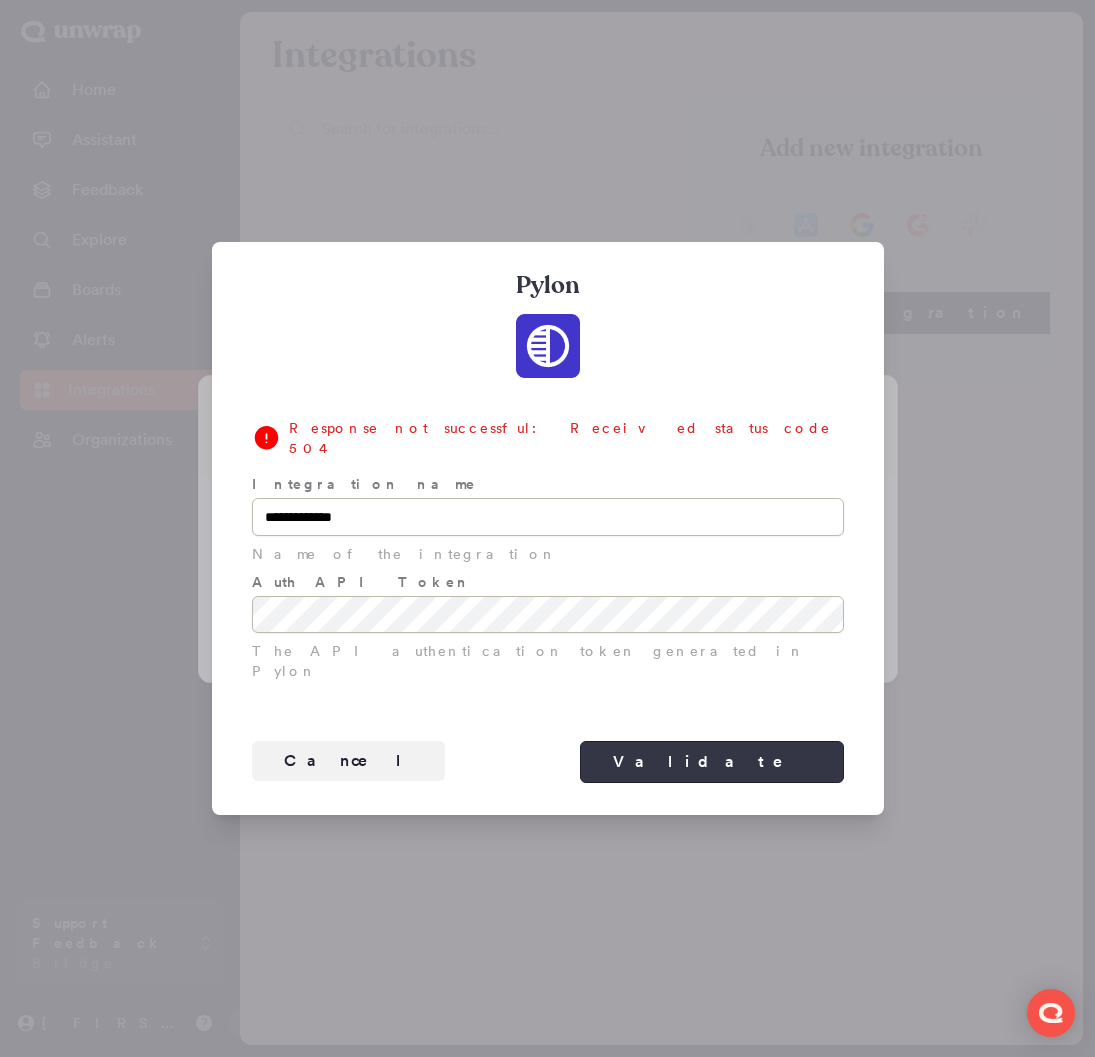click on "Validate" at bounding box center (712, 762) 